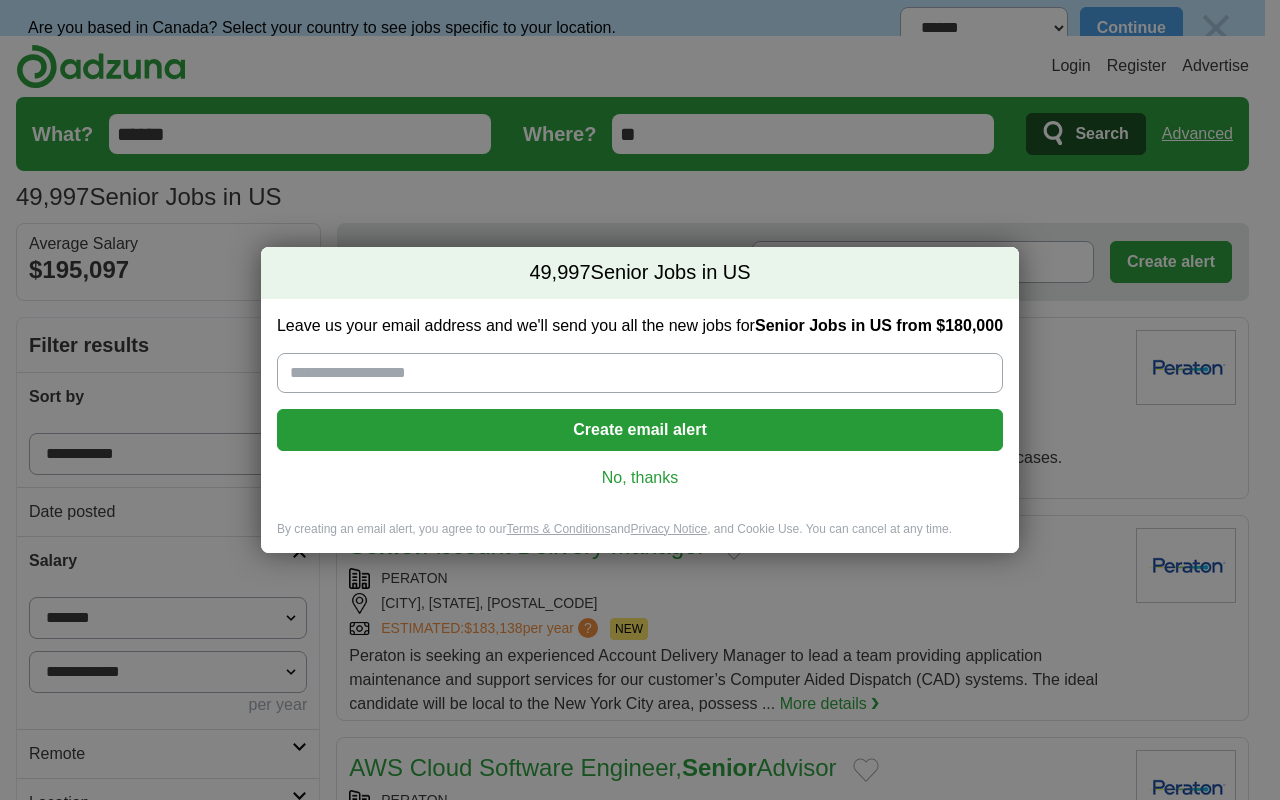 scroll, scrollTop: 0, scrollLeft: 0, axis: both 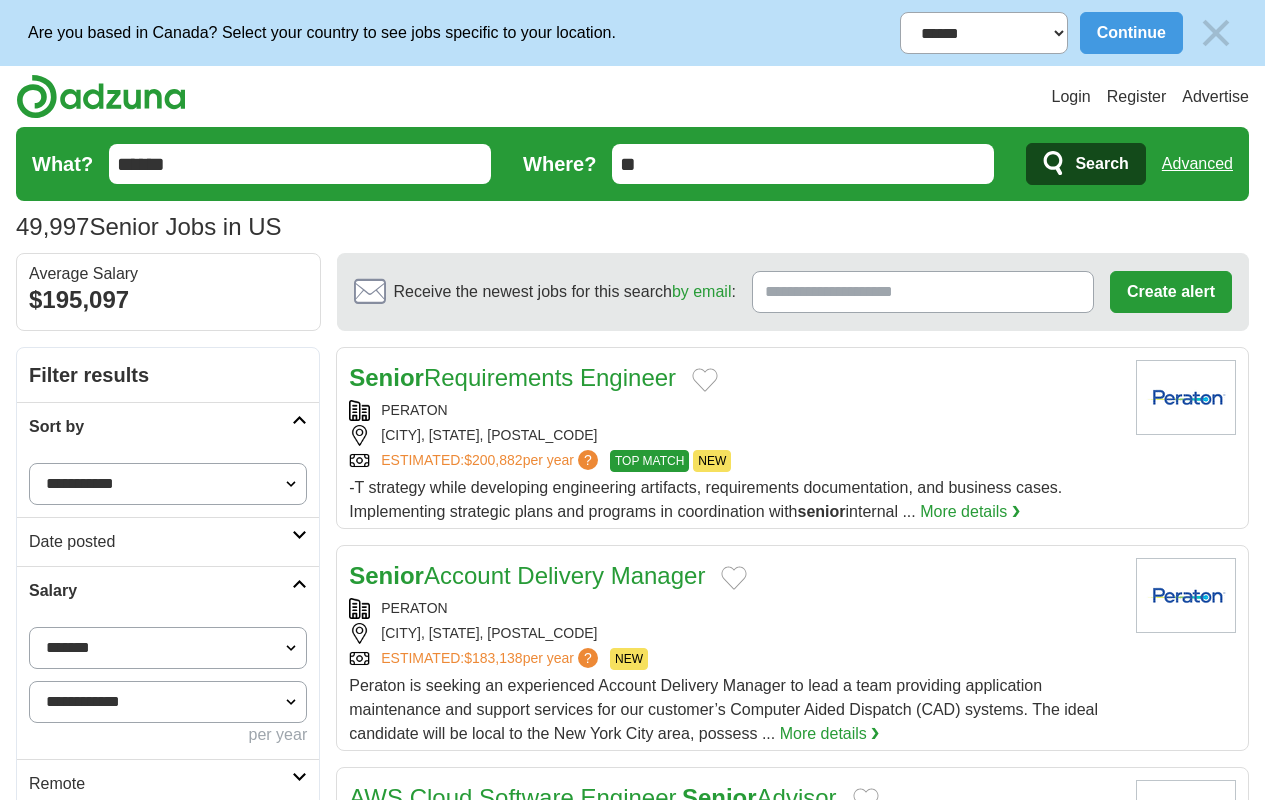 click on "next ❯" at bounding box center (1036, 2836) 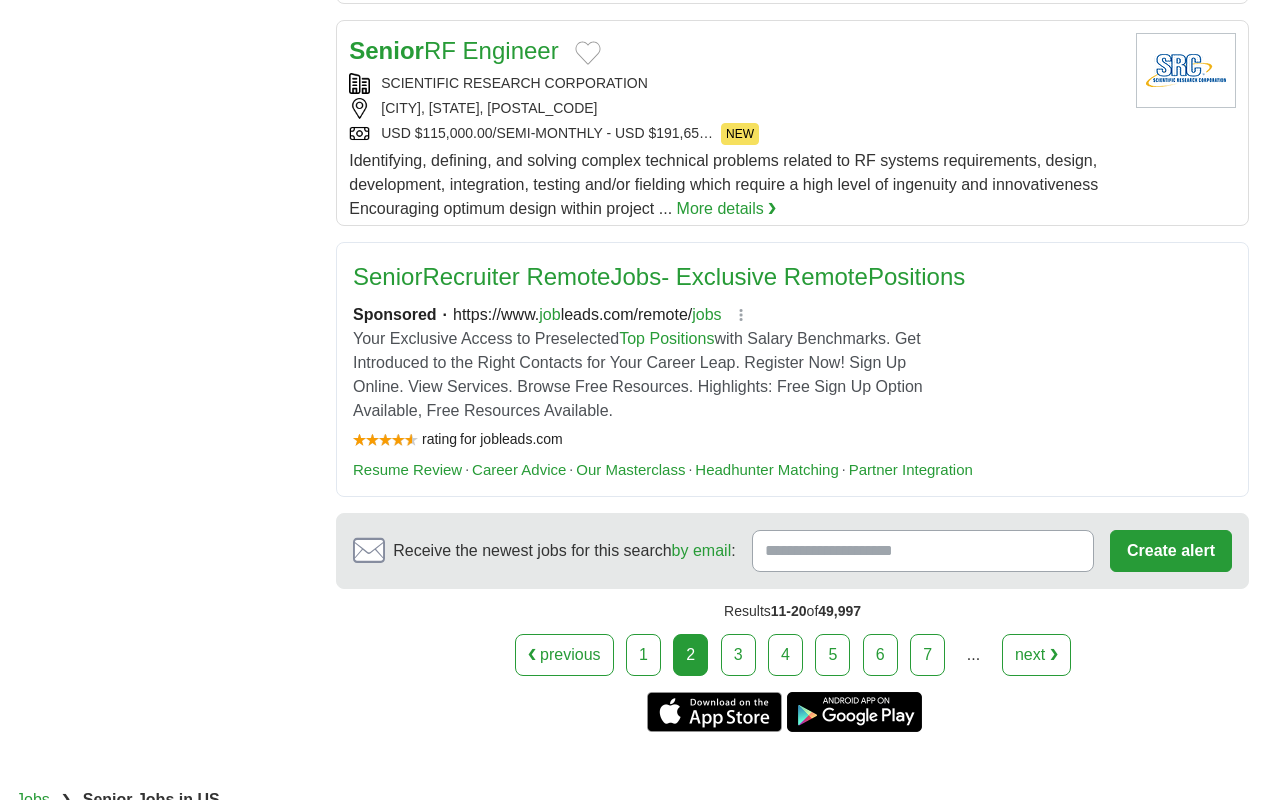 scroll, scrollTop: 0, scrollLeft: 0, axis: both 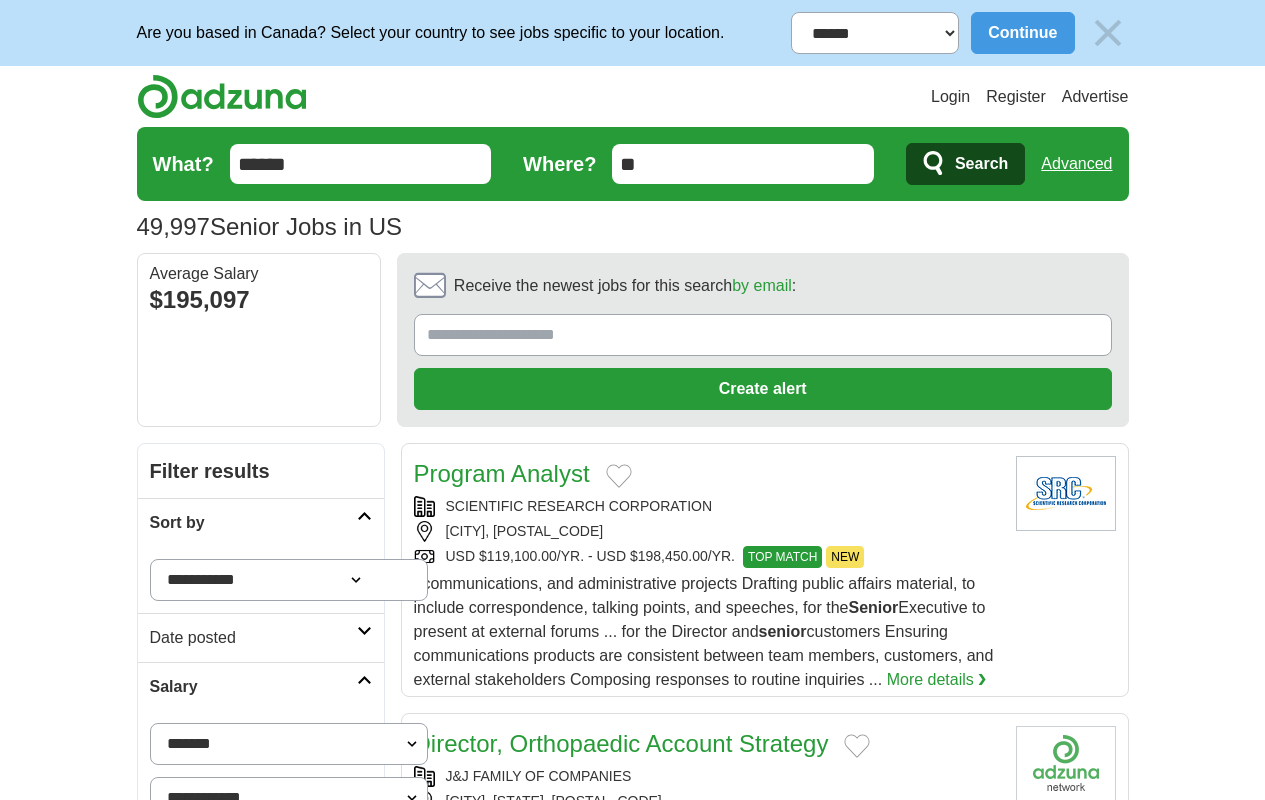 click on "next ❯" at bounding box center [1008, 3426] 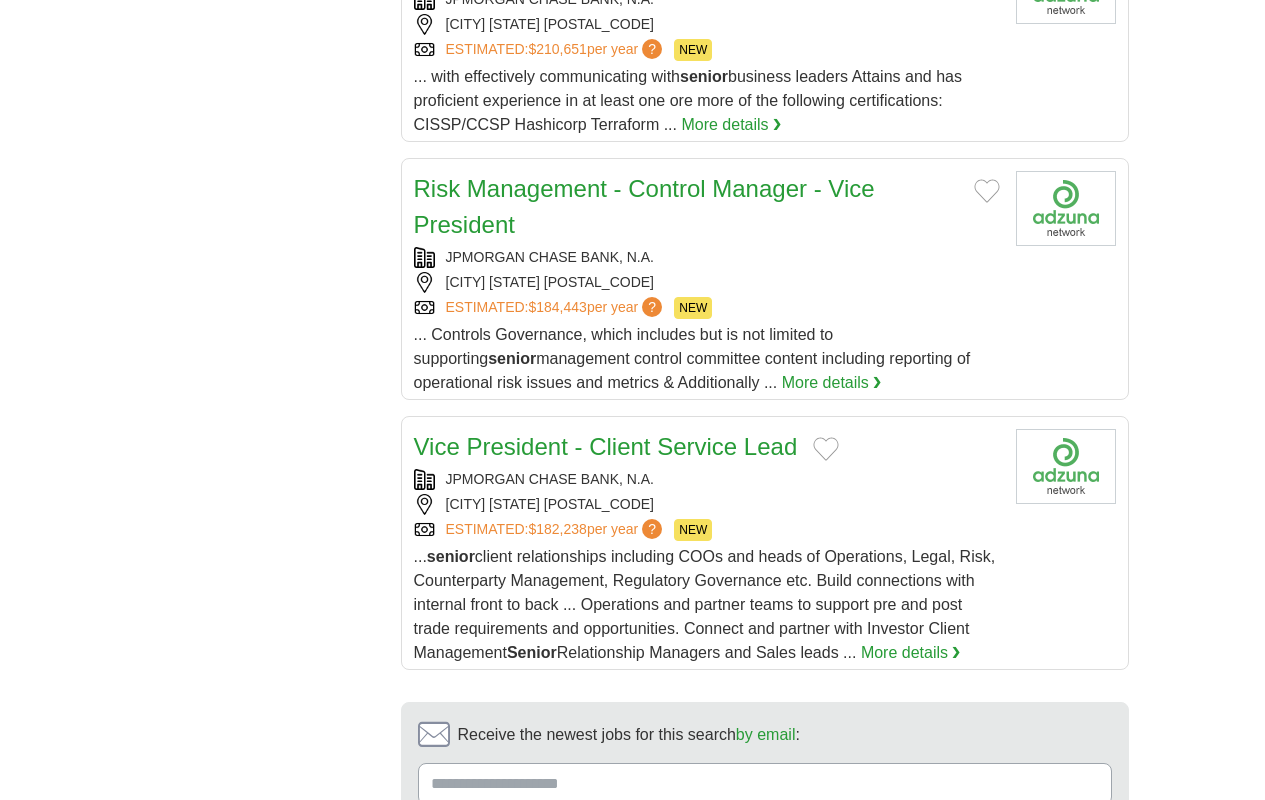scroll, scrollTop: 0, scrollLeft: 0, axis: both 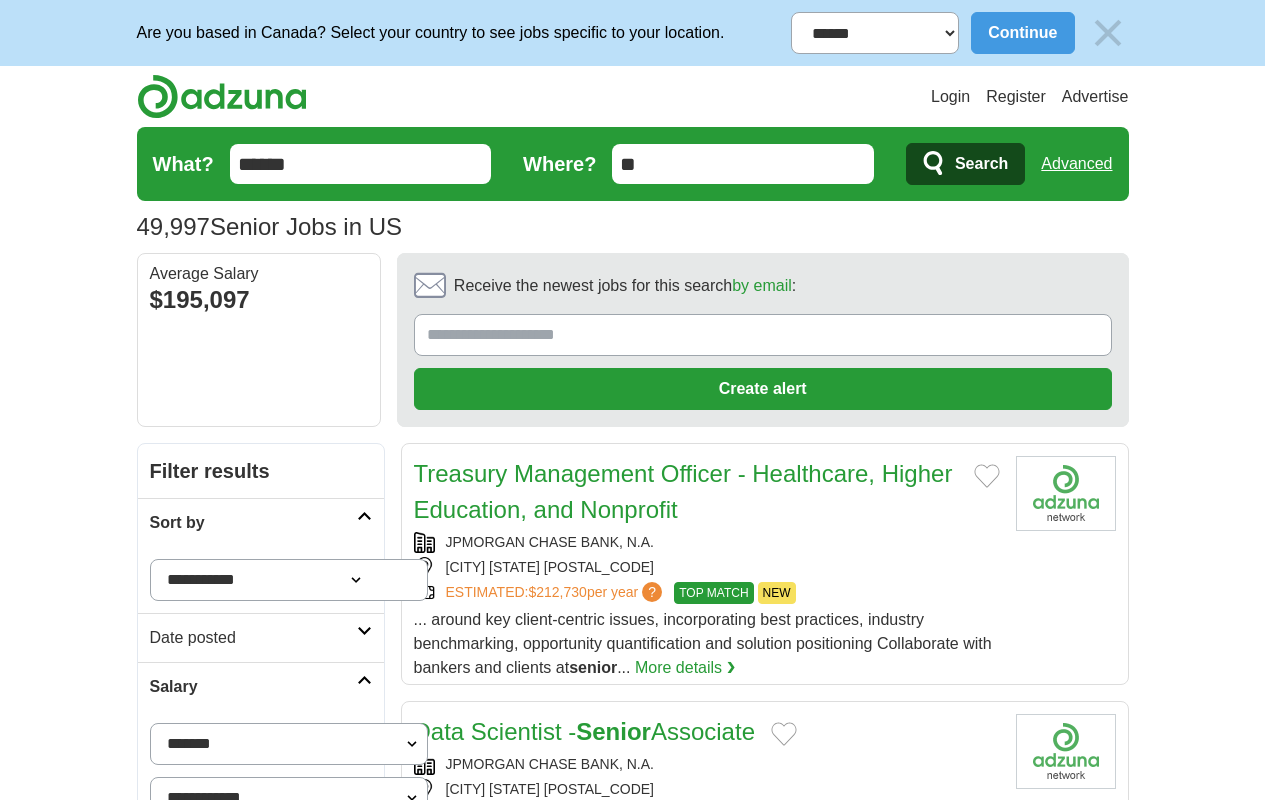 click on "next ❯" at bounding box center [1008, 3366] 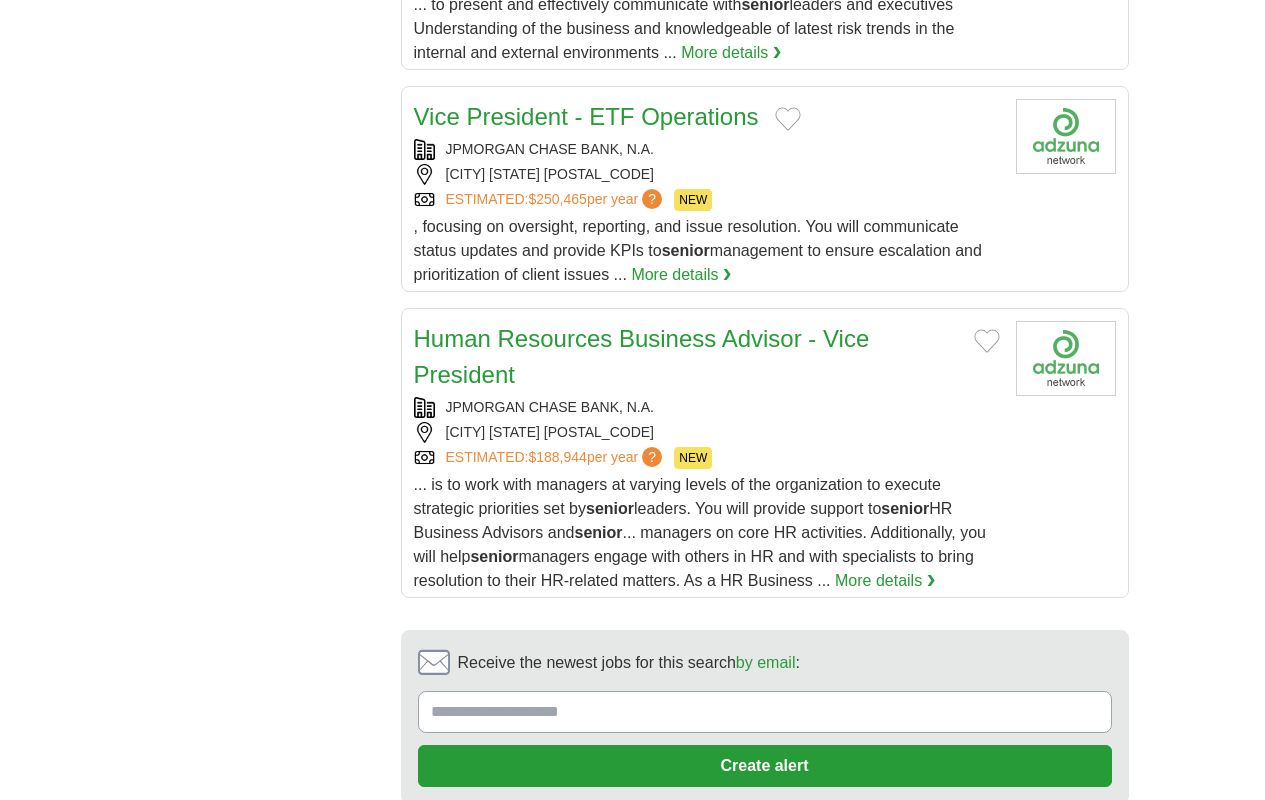 scroll, scrollTop: 0, scrollLeft: 0, axis: both 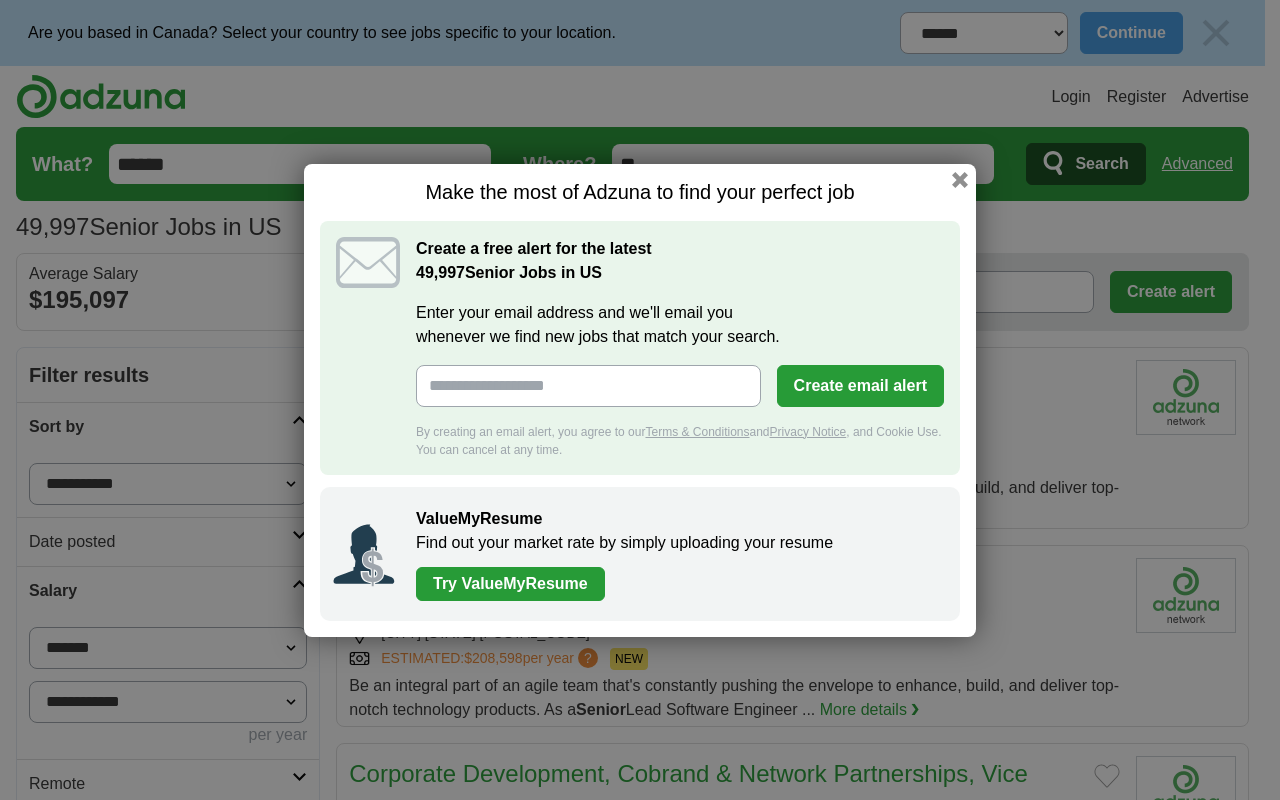 click on "next ❯" at bounding box center (1060, 2932) 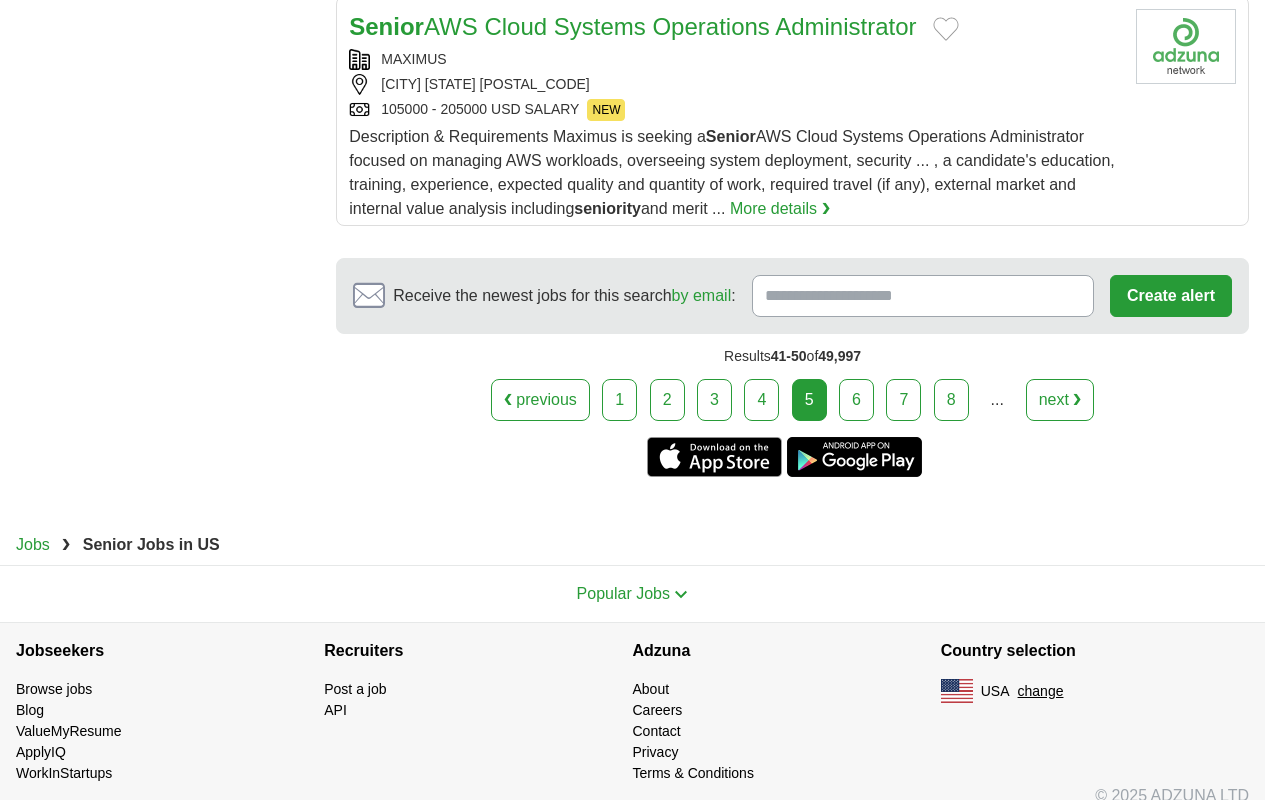 scroll, scrollTop: 0, scrollLeft: 0, axis: both 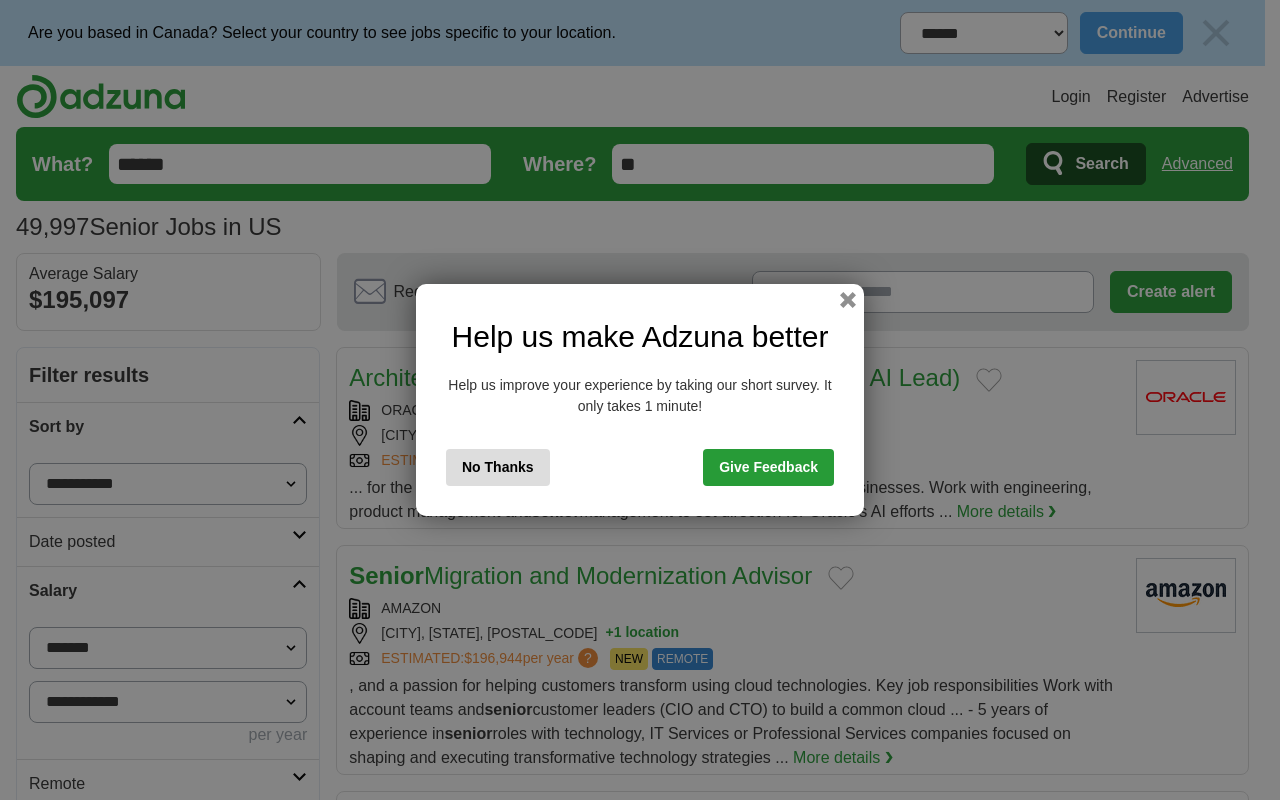 click on "next ❯" at bounding box center (1083, 3040) 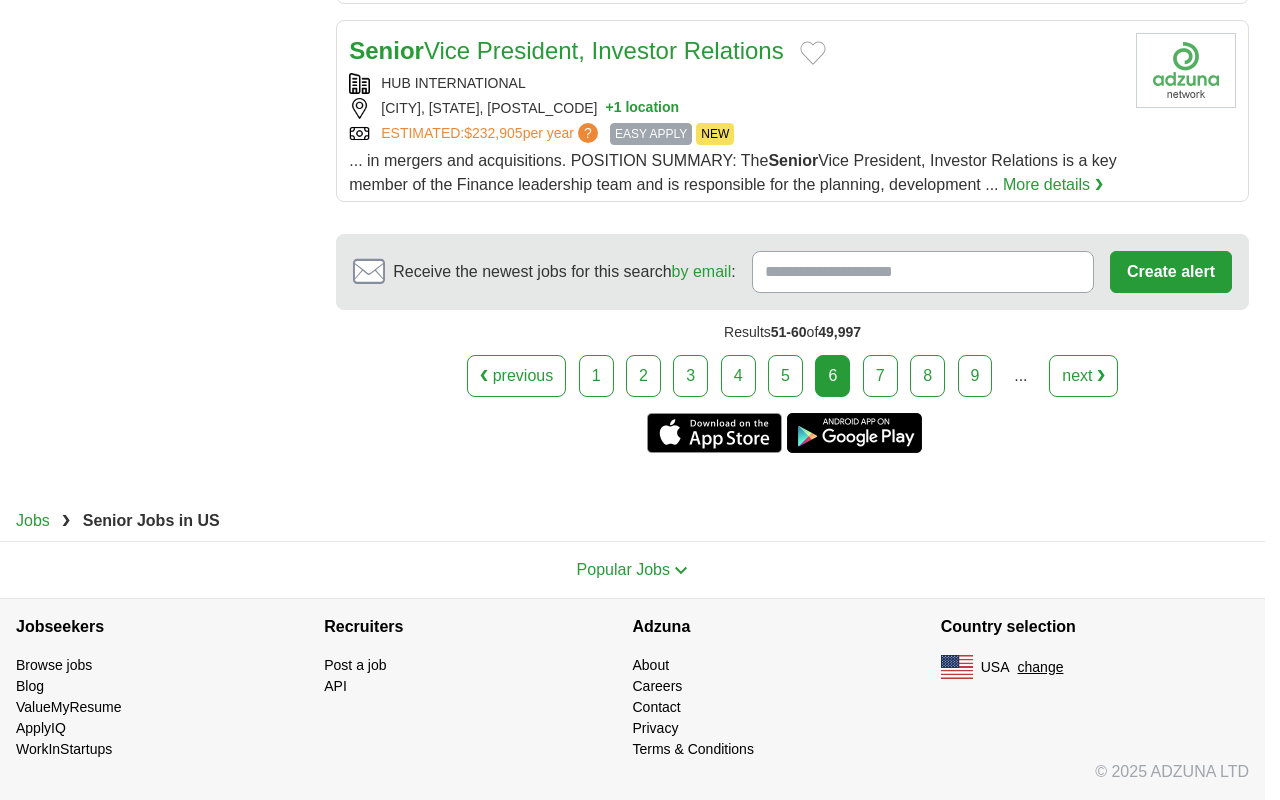 scroll, scrollTop: 0, scrollLeft: 0, axis: both 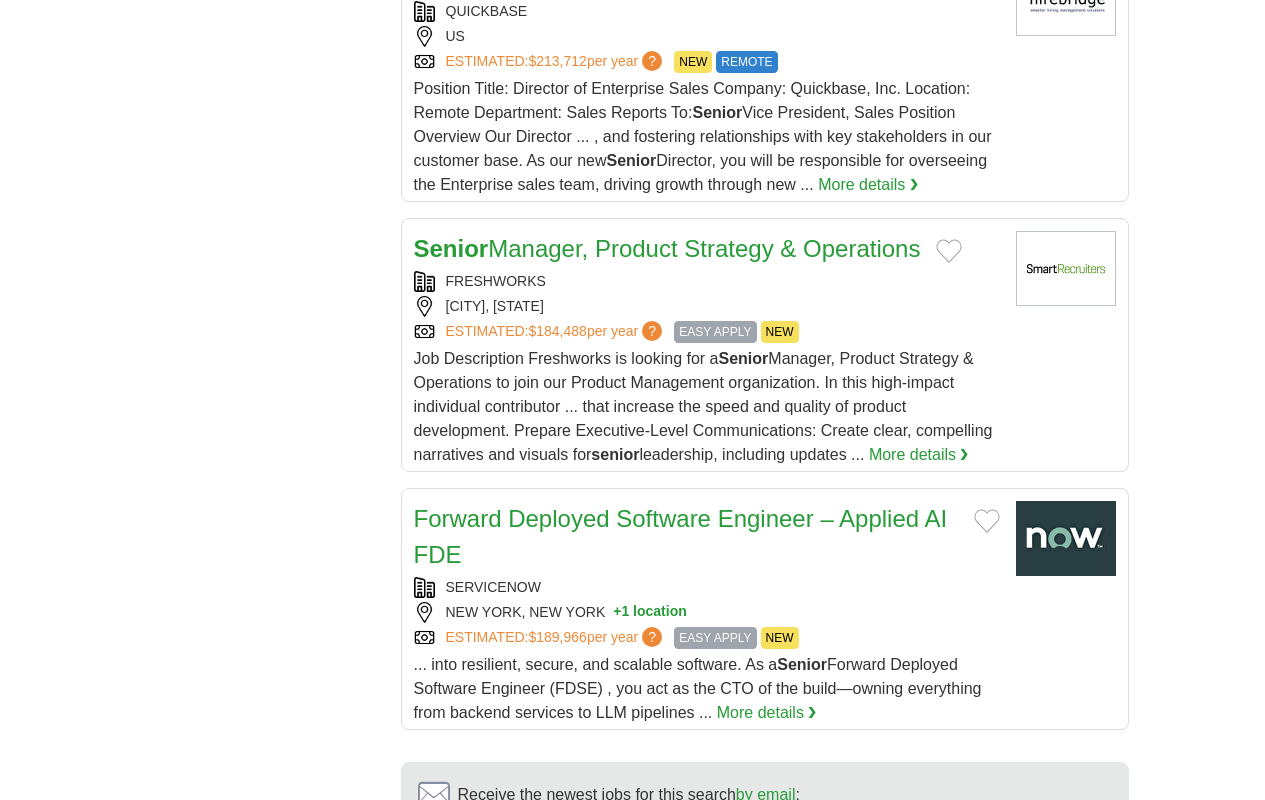 click on "next ❯" at bounding box center [1060, 1002] 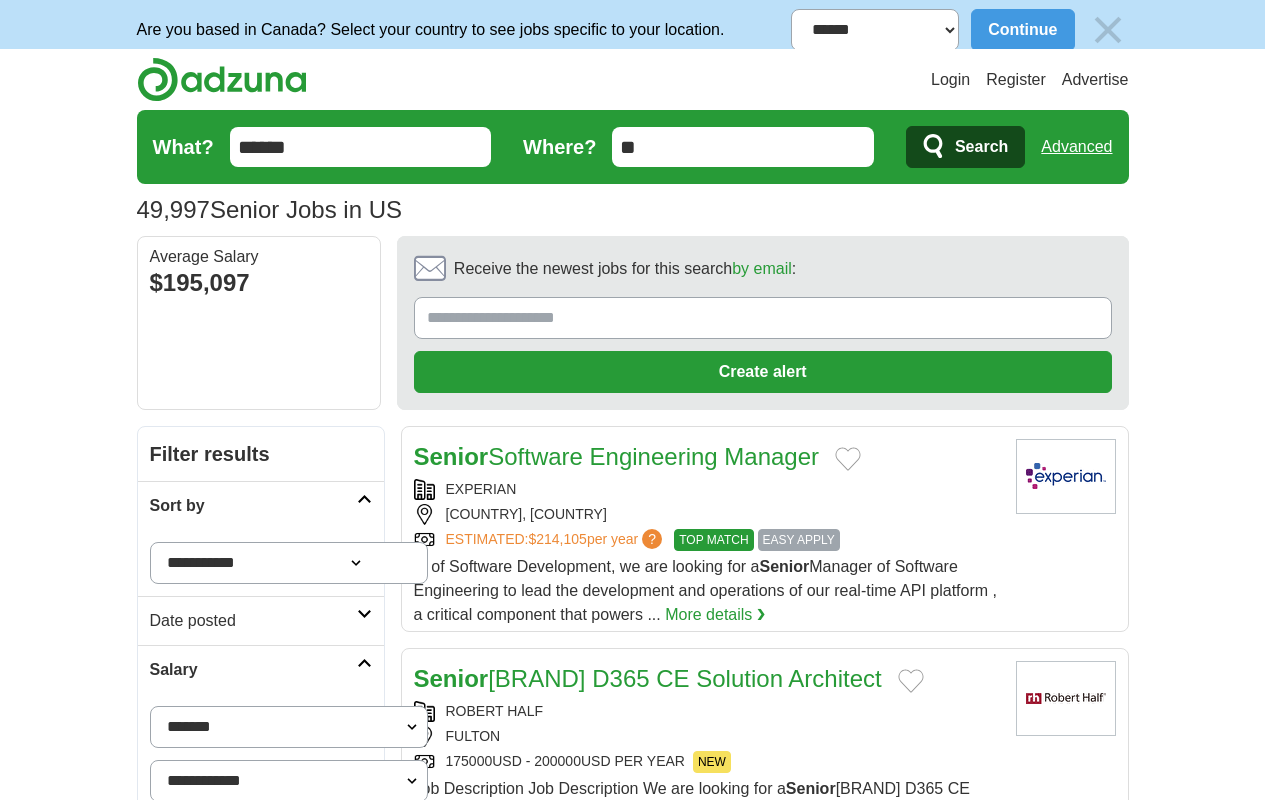 scroll, scrollTop: 0, scrollLeft: 0, axis: both 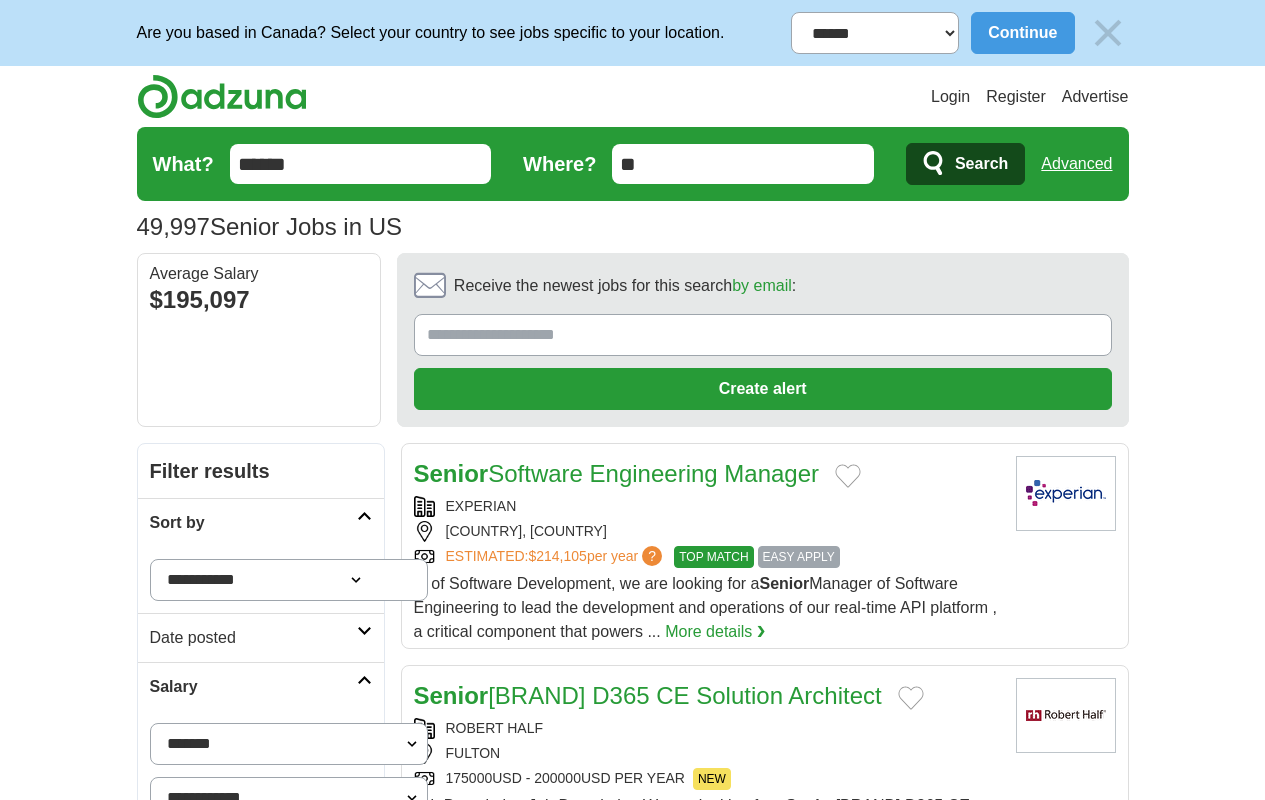 click on "next ❯" at bounding box center (1064, 3390) 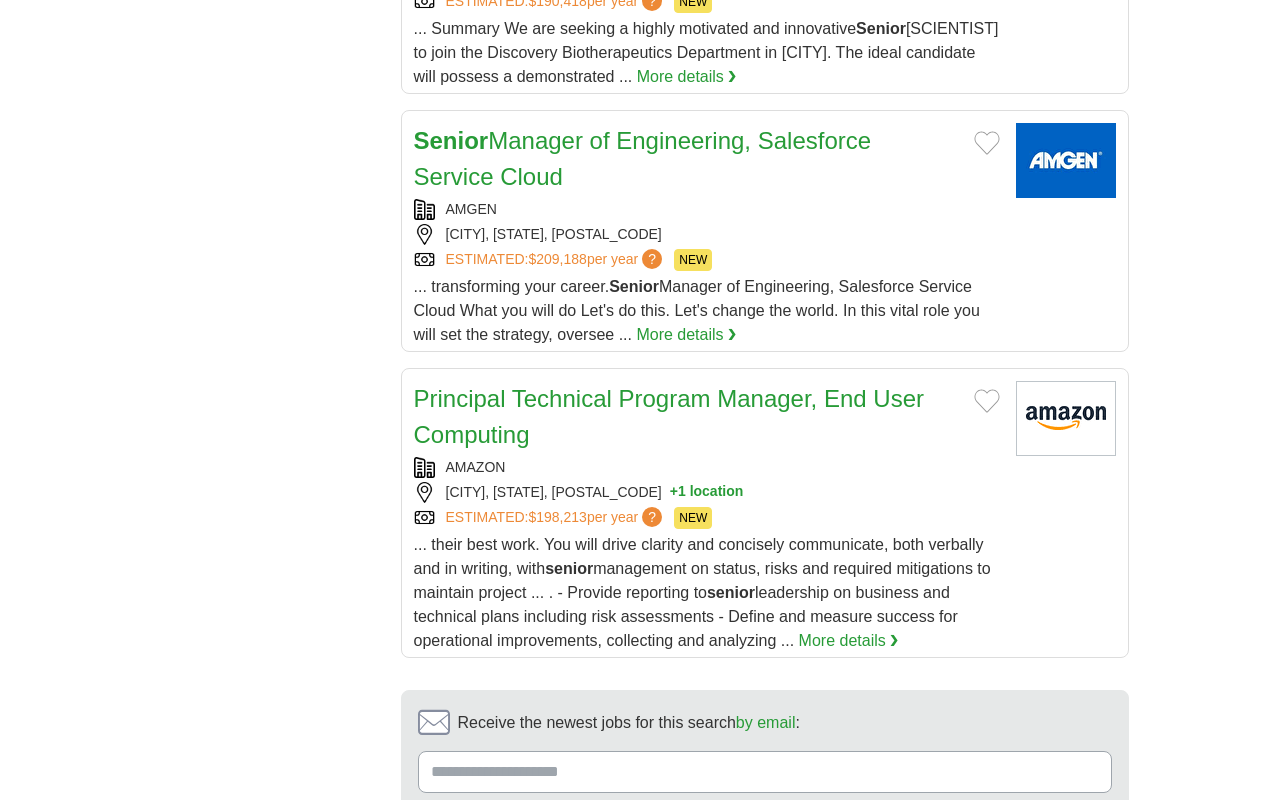 scroll, scrollTop: 0, scrollLeft: 0, axis: both 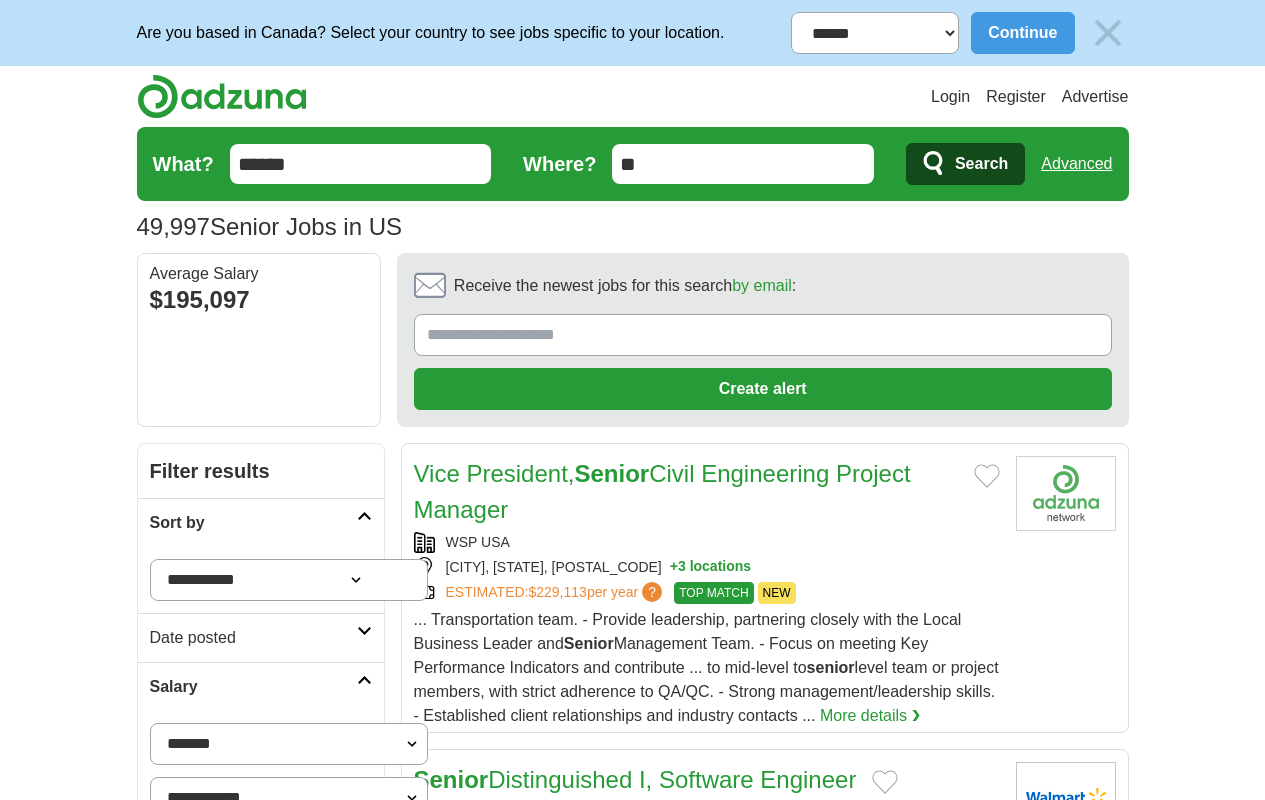 click on "next ❯" at bounding box center (1069, 3486) 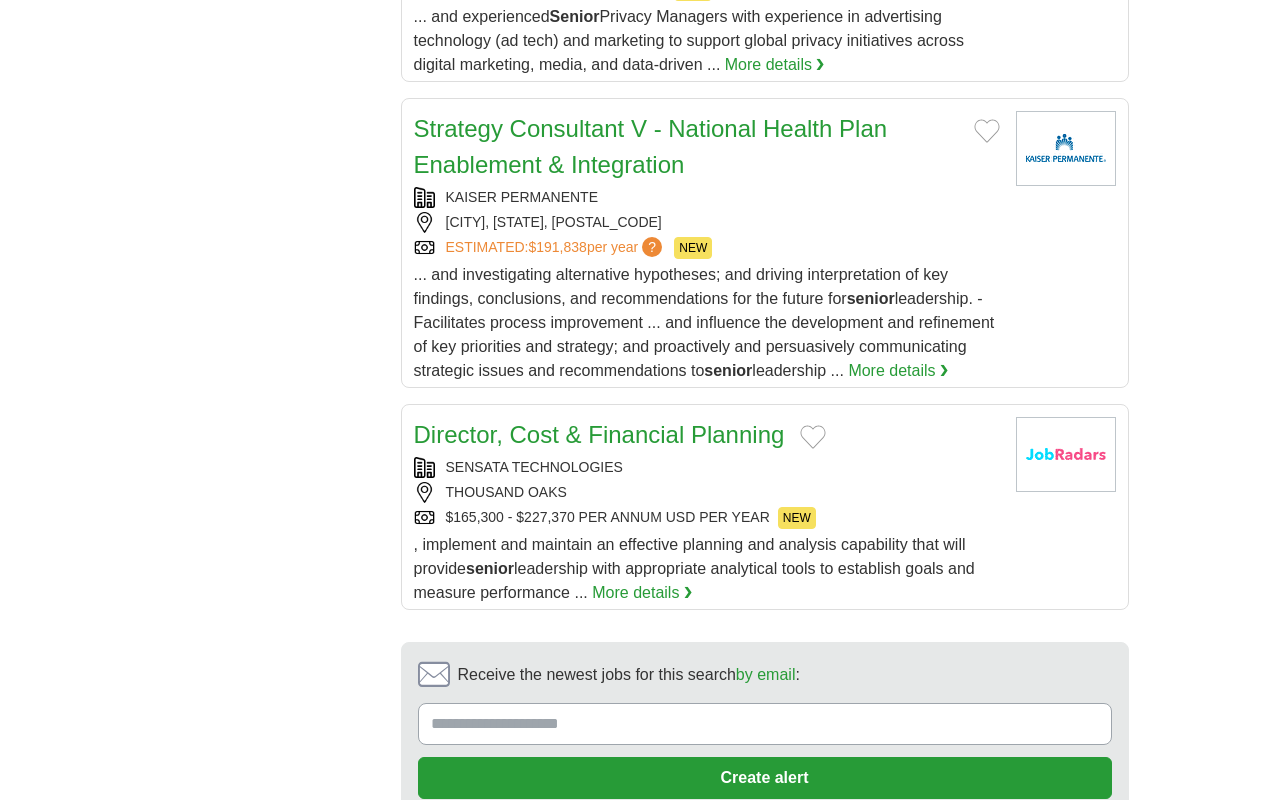 scroll, scrollTop: 0, scrollLeft: 0, axis: both 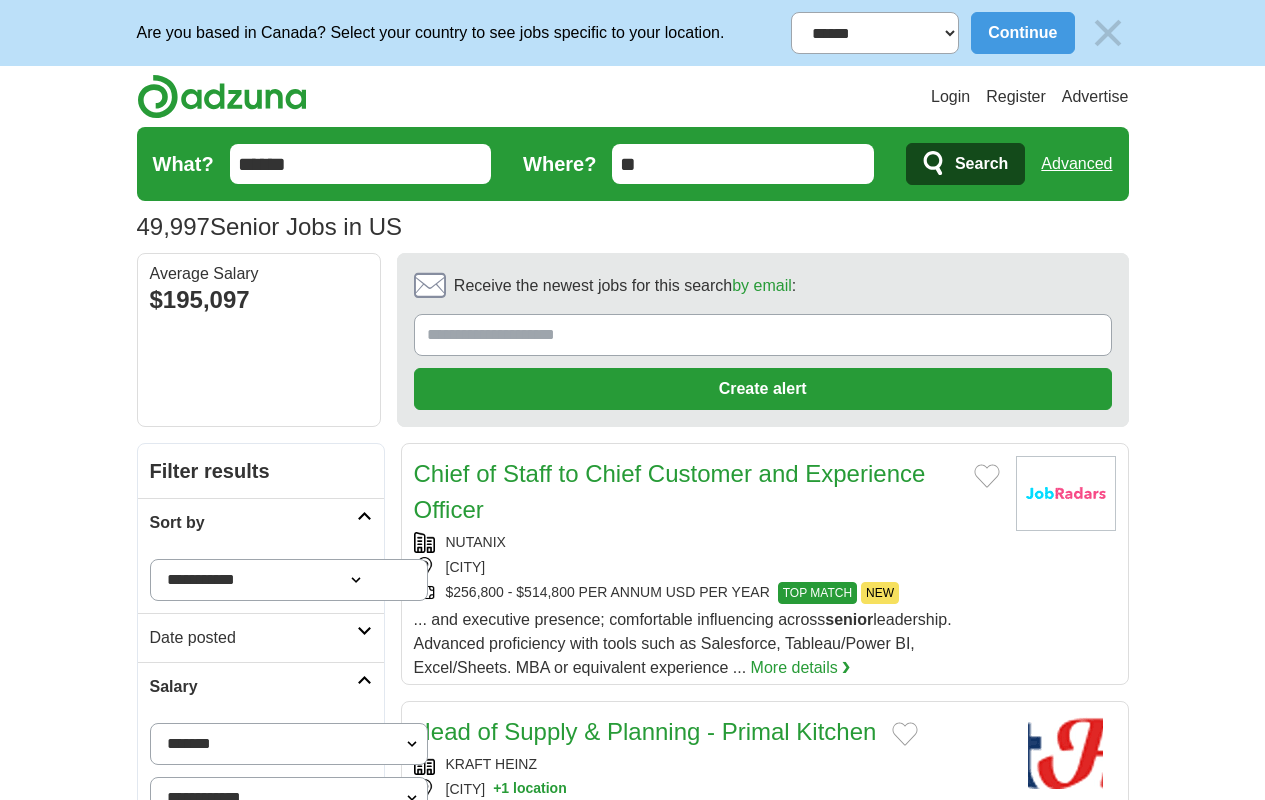 click on "next ❯" at bounding box center (1073, 3426) 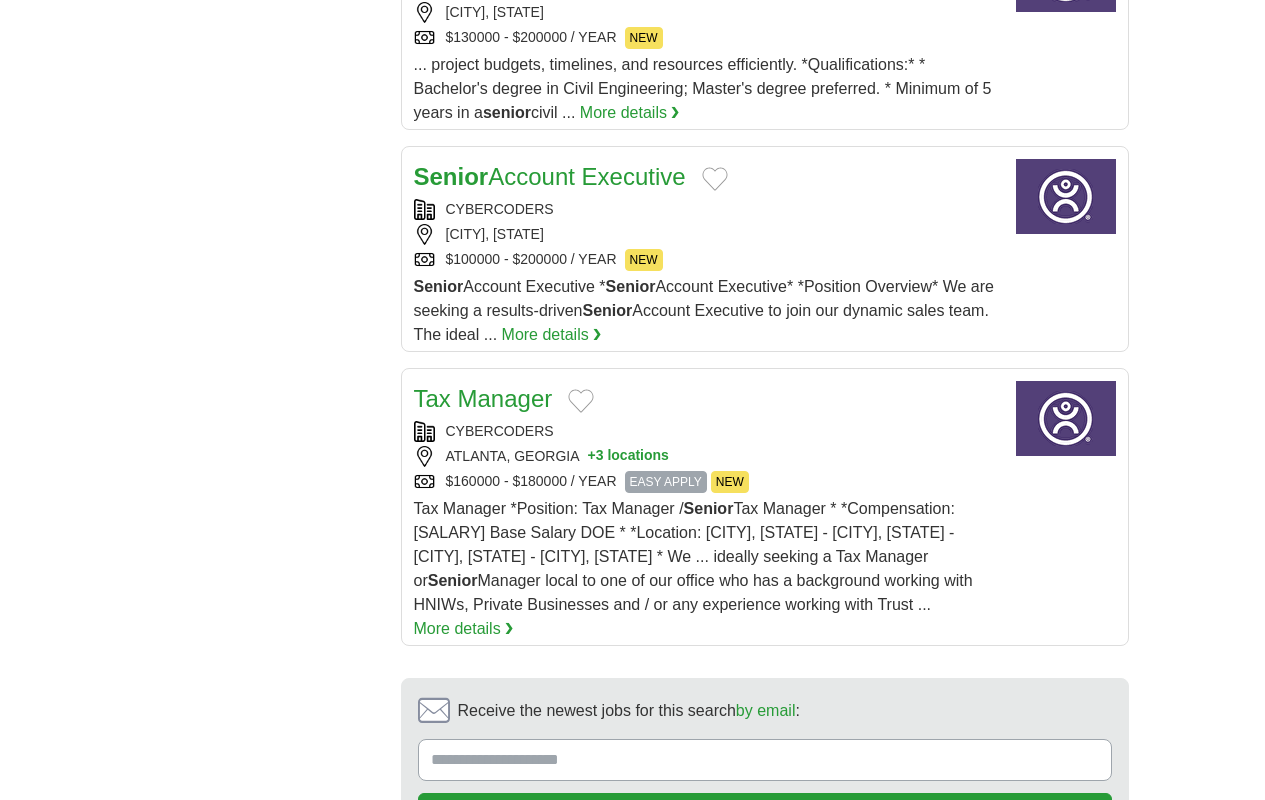 scroll, scrollTop: 0, scrollLeft: 0, axis: both 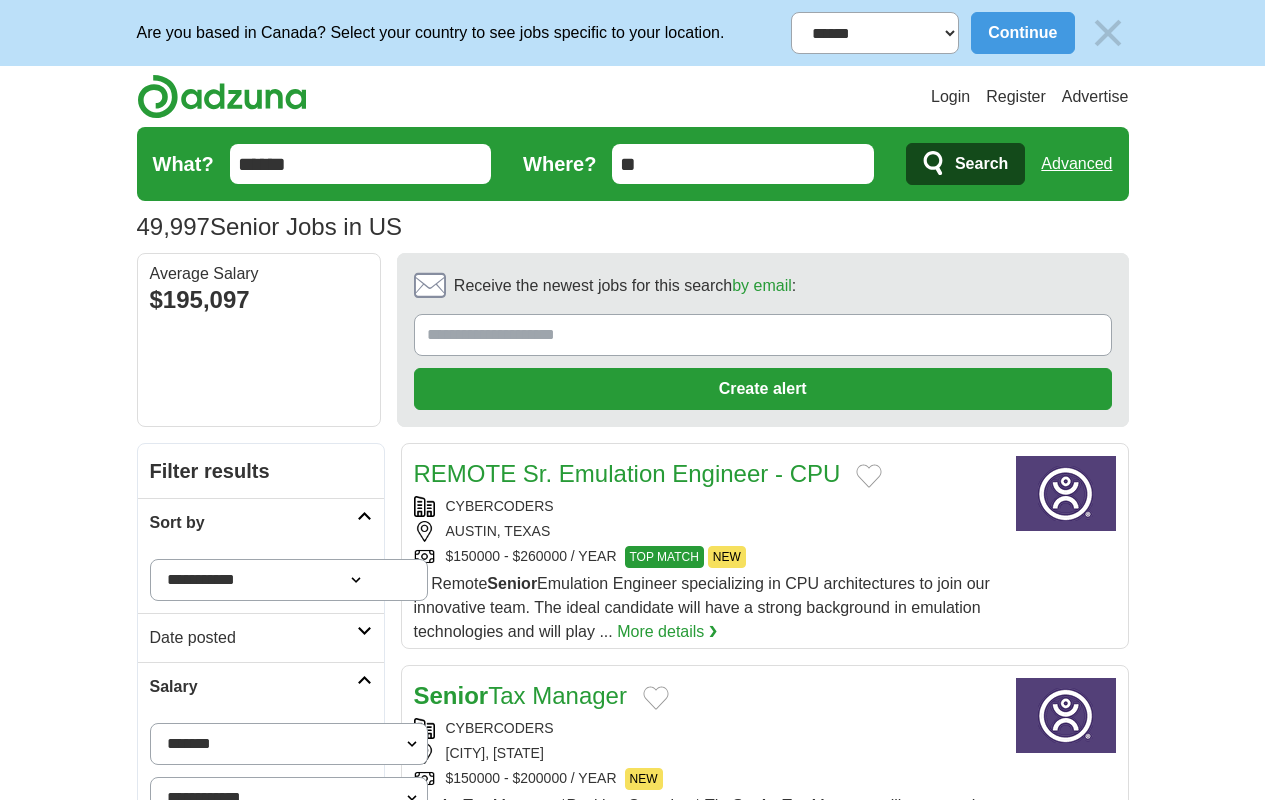 click on "next ❯" at bounding box center (1077, 3486) 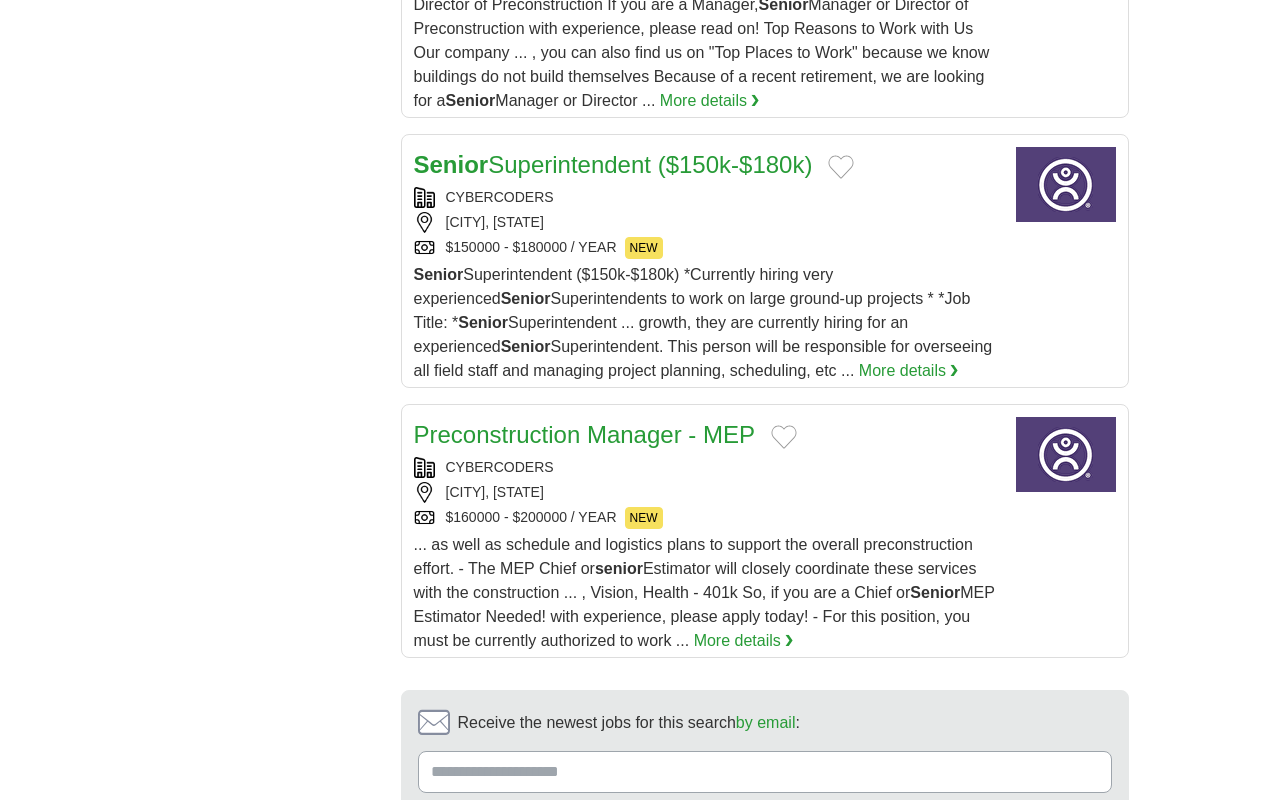 scroll, scrollTop: 0, scrollLeft: 0, axis: both 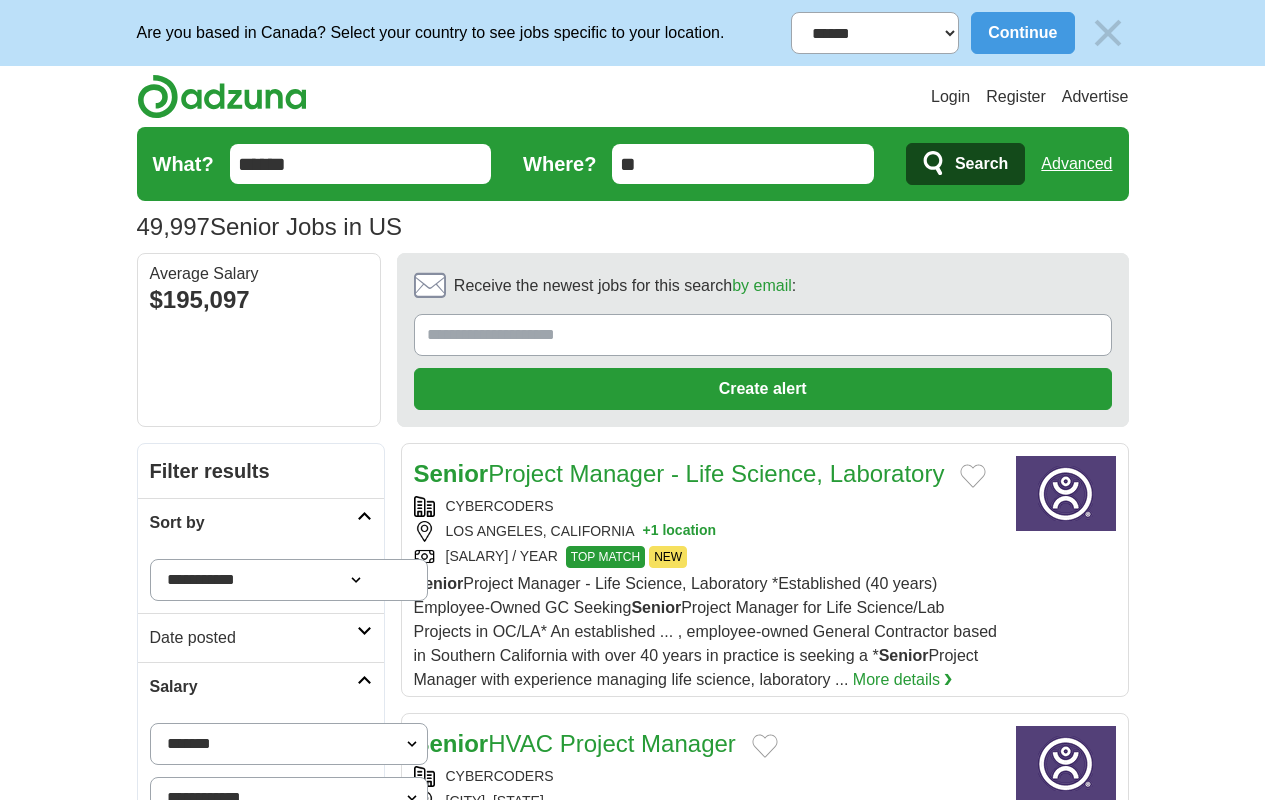 click on "next ❯" at bounding box center [766, 3372] 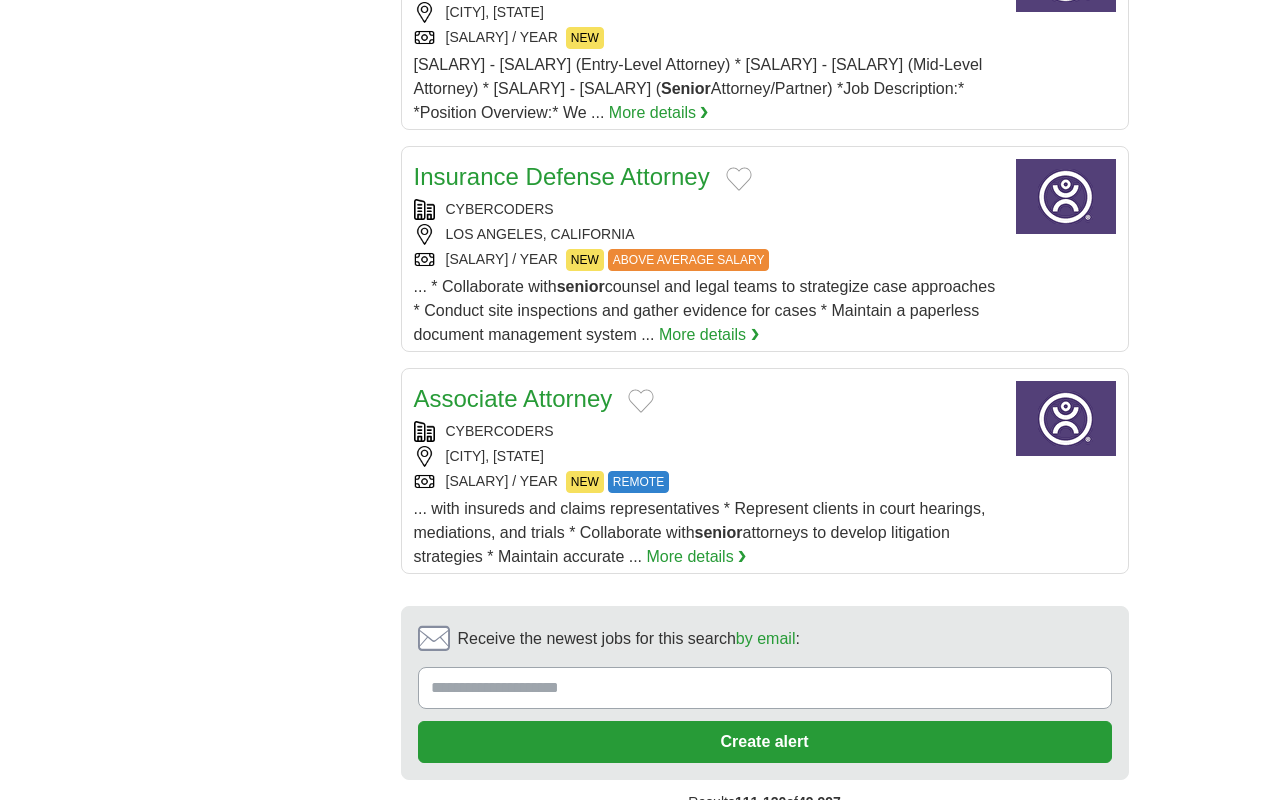 scroll, scrollTop: 0, scrollLeft: 0, axis: both 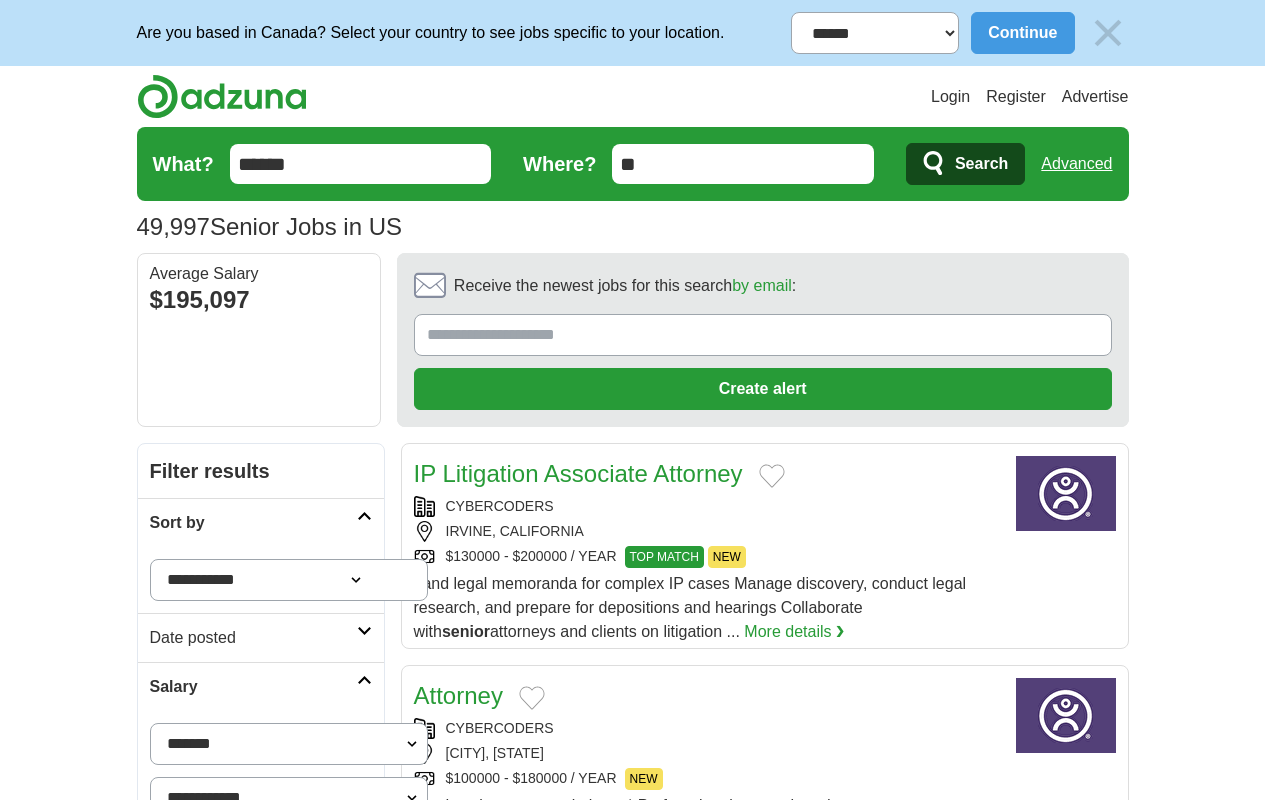 click on "next ❯" at bounding box center (766, 3240) 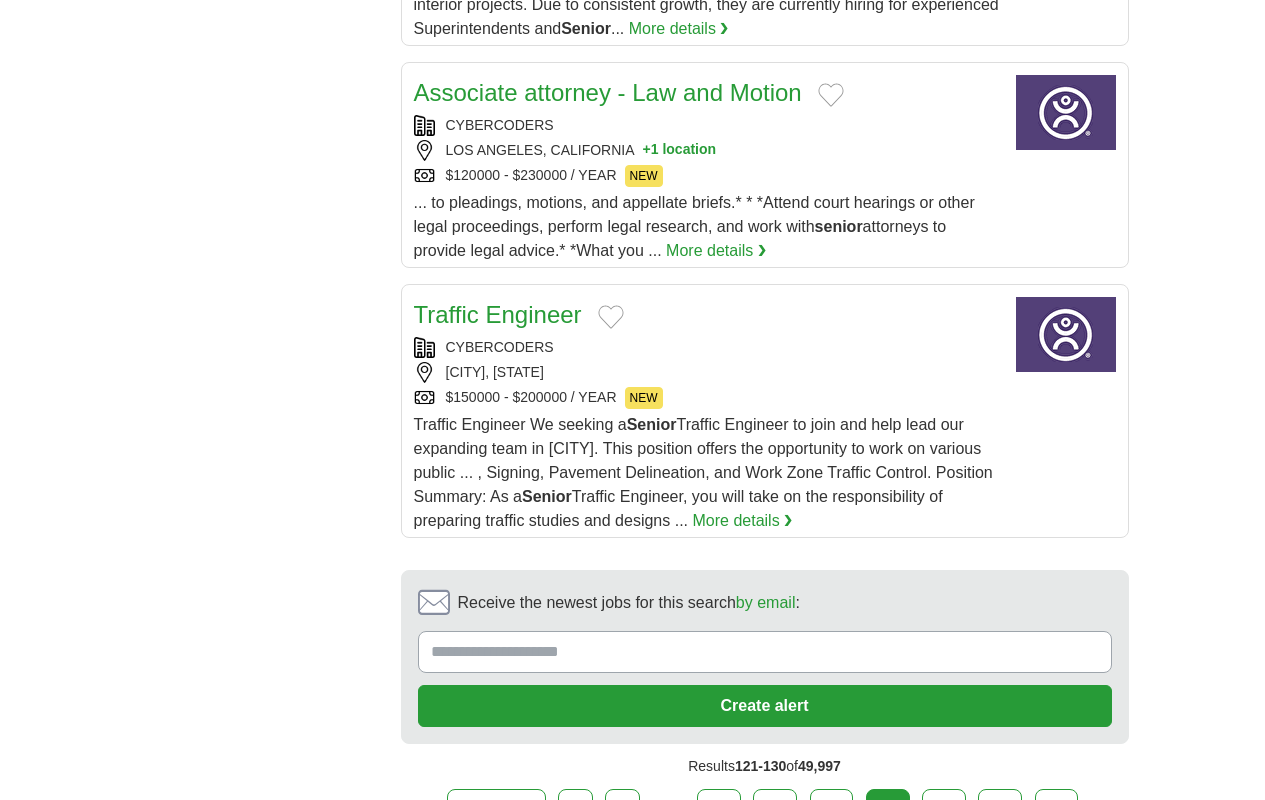 scroll, scrollTop: 0, scrollLeft: 0, axis: both 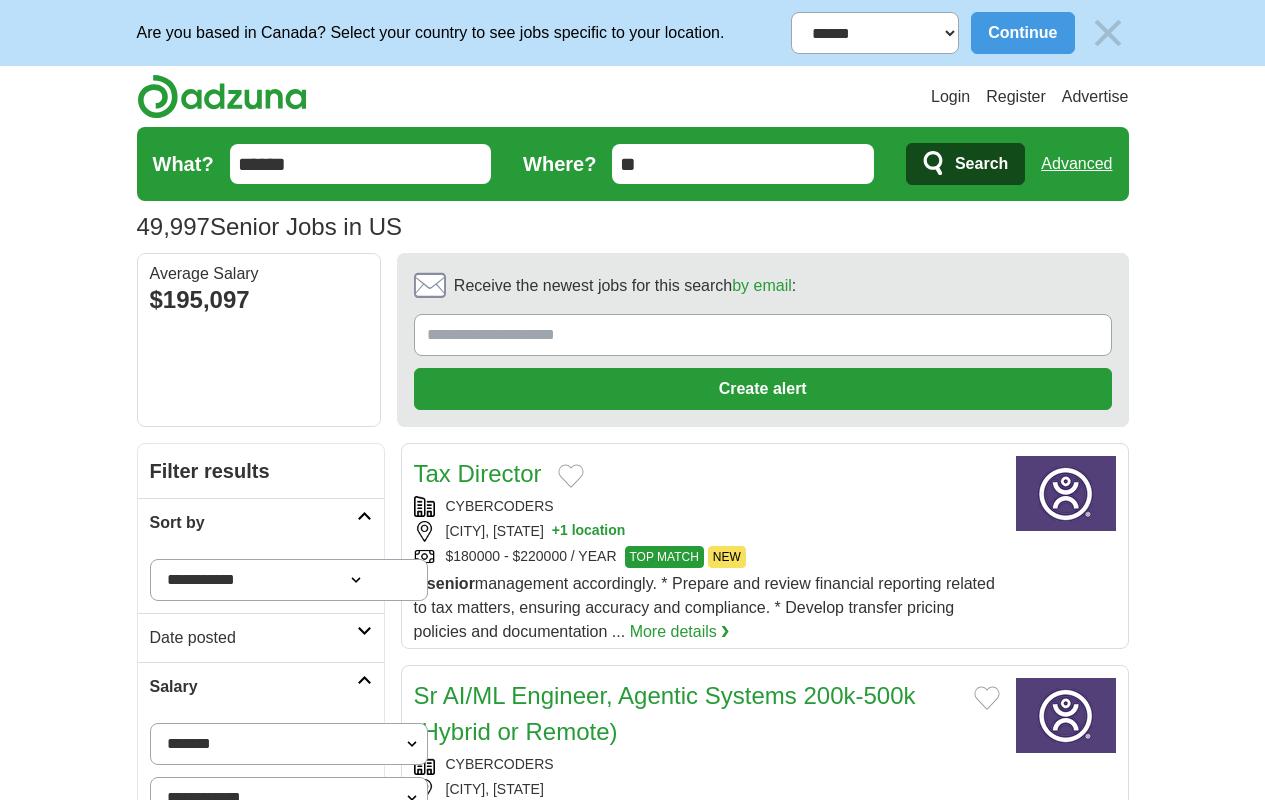 click on "next ❯" at bounding box center [766, 3300] 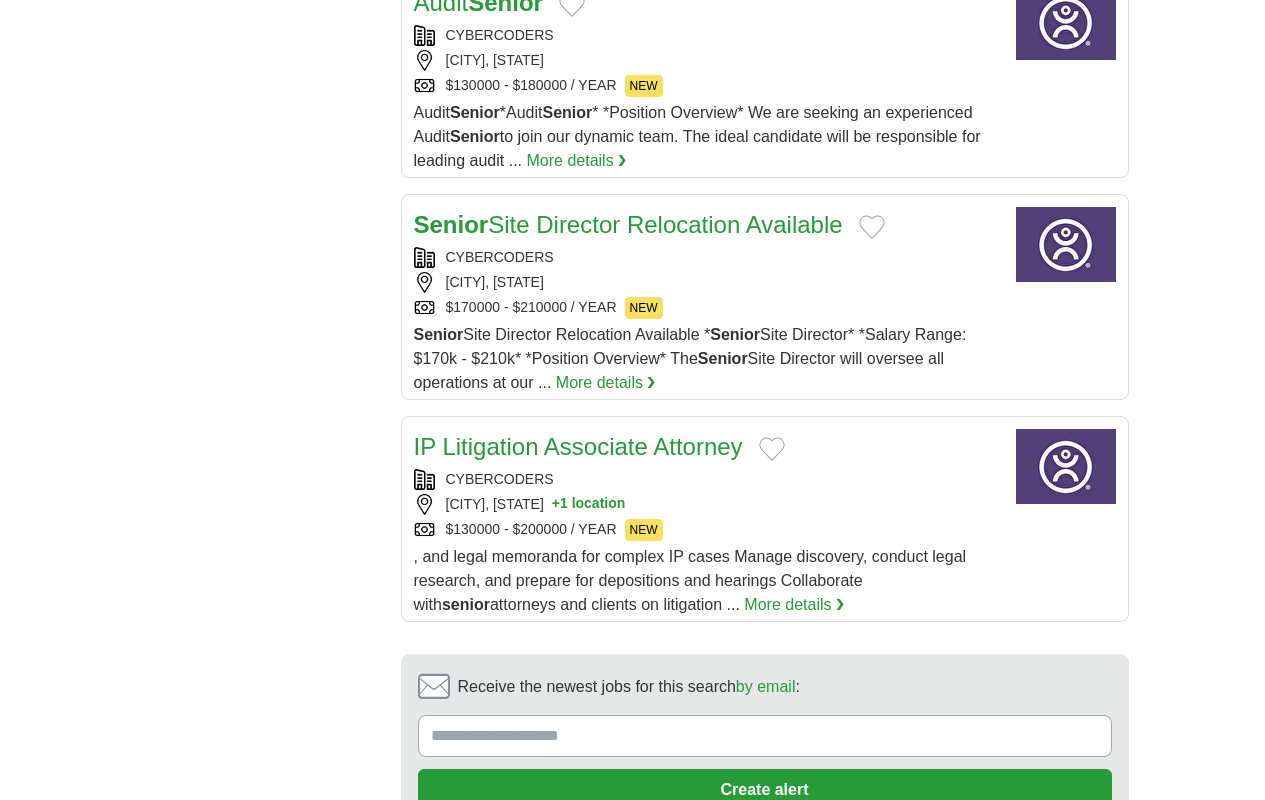 scroll, scrollTop: 0, scrollLeft: 0, axis: both 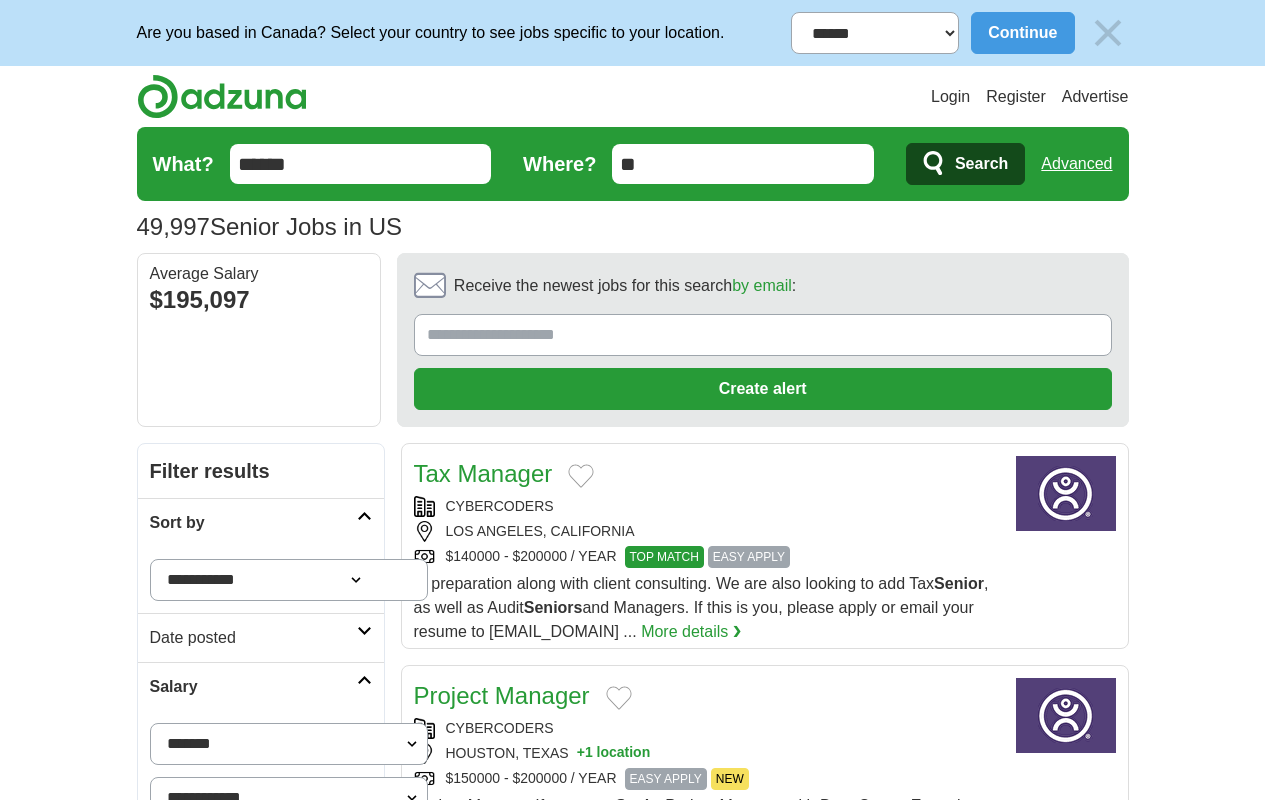 click on "next ❯" at bounding box center [766, 3456] 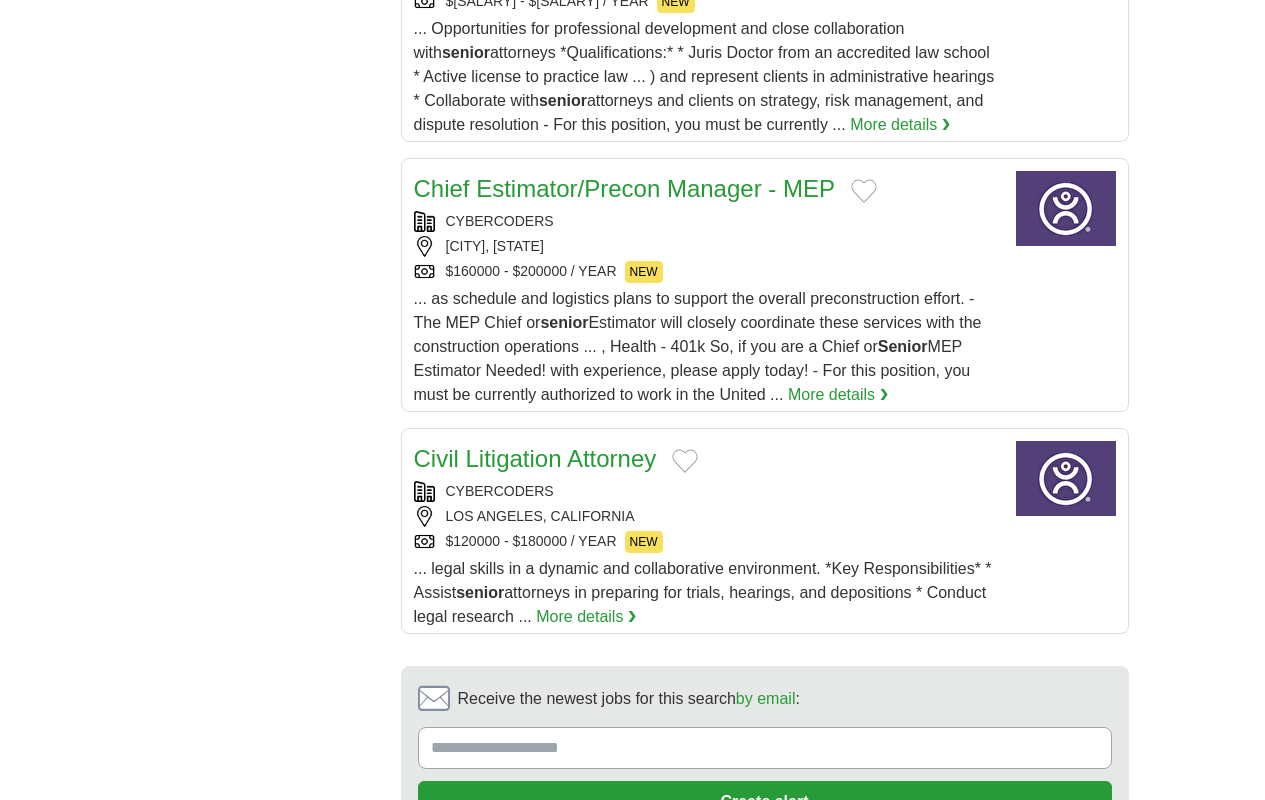 scroll, scrollTop: 0, scrollLeft: 0, axis: both 